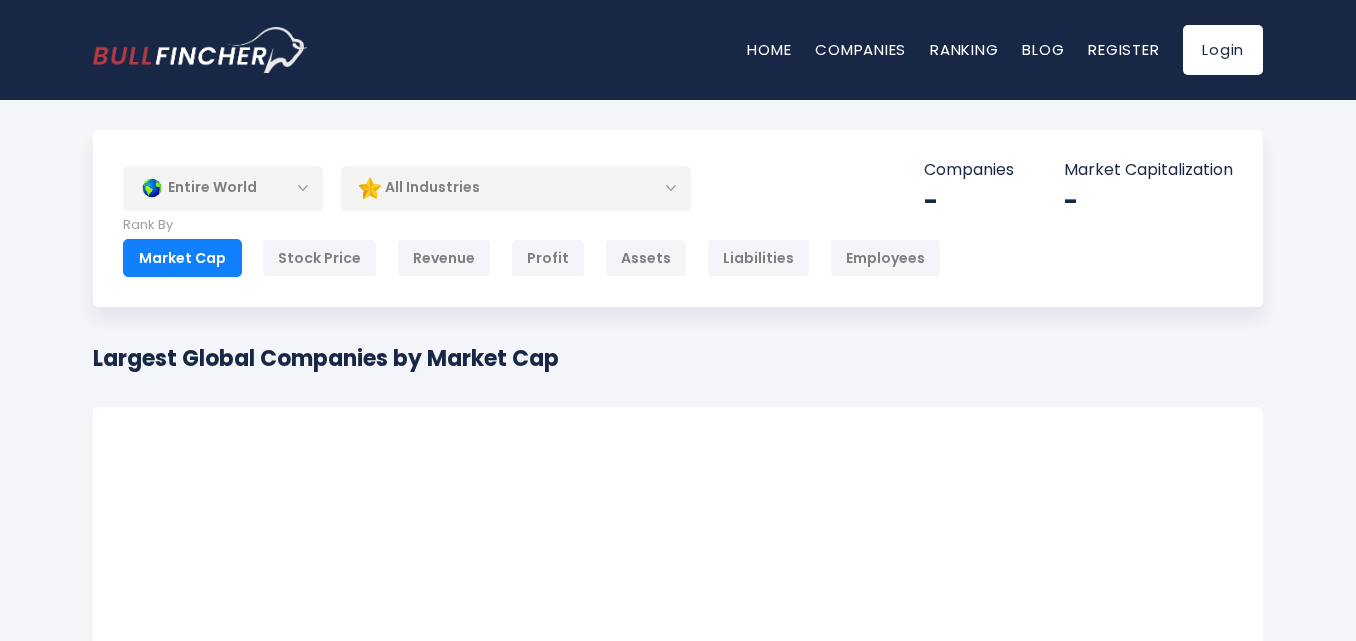 scroll, scrollTop: 0, scrollLeft: 0, axis: both 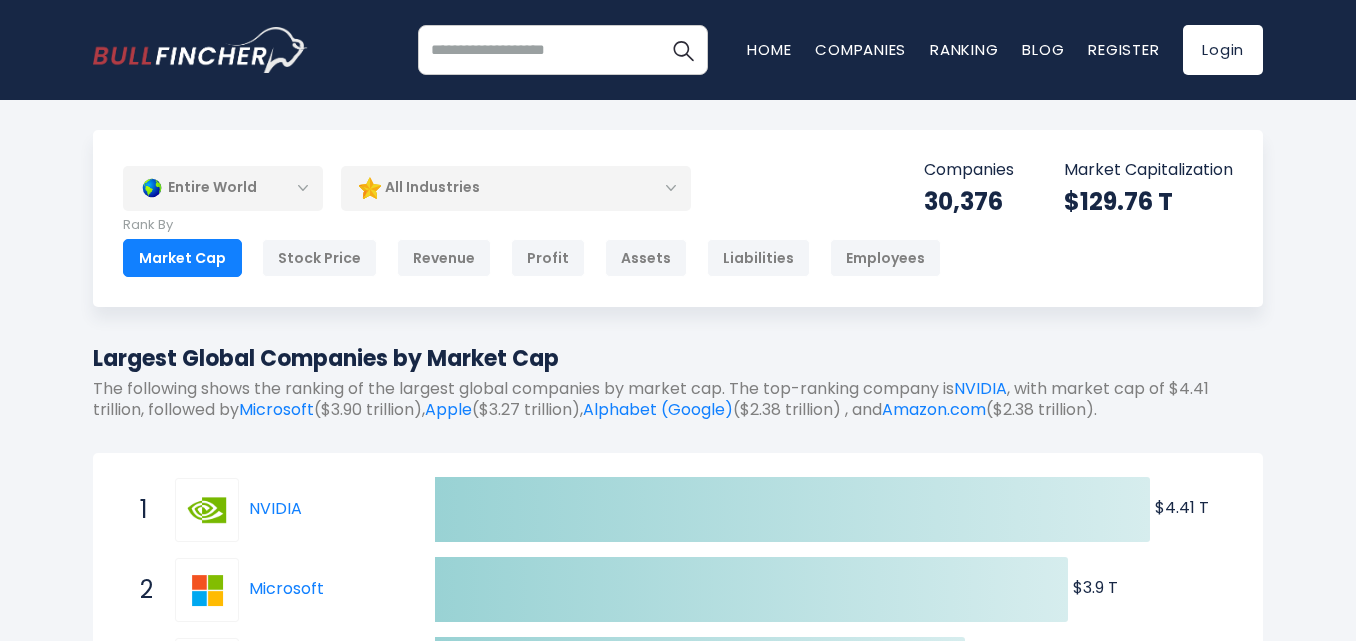 click on "Entire World" at bounding box center [223, 188] 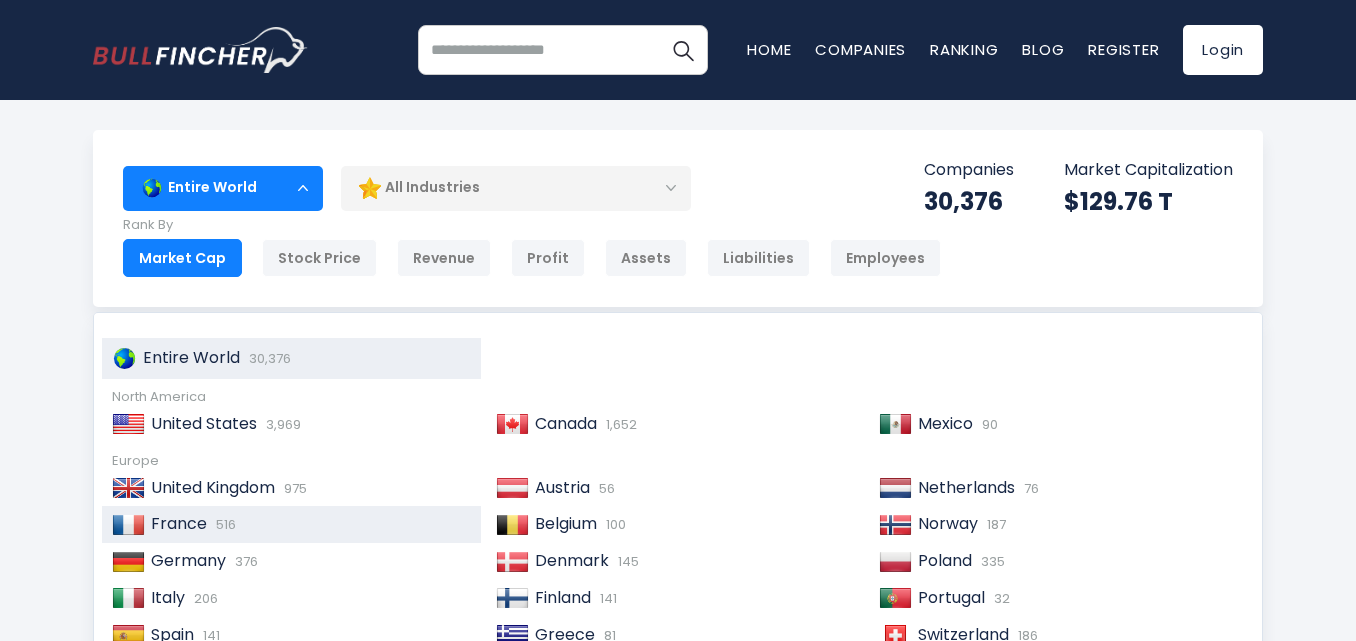 click on "France" at bounding box center (179, 523) 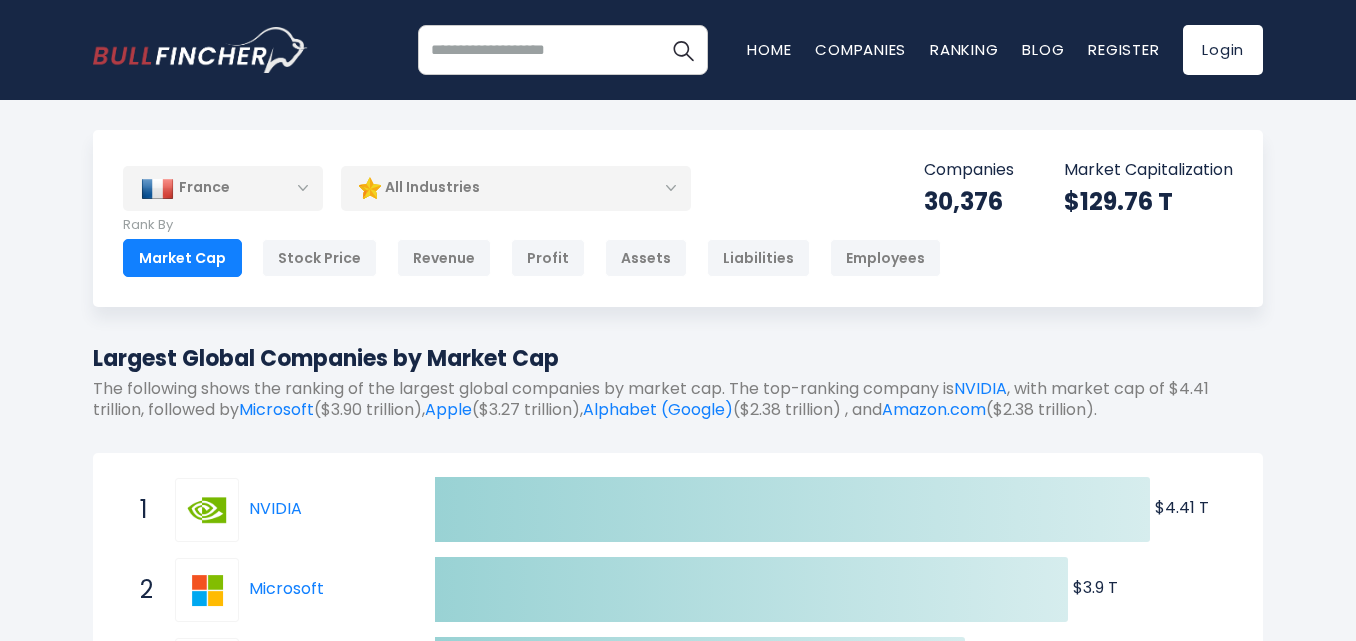 click on "All Industries" at bounding box center (516, 188) 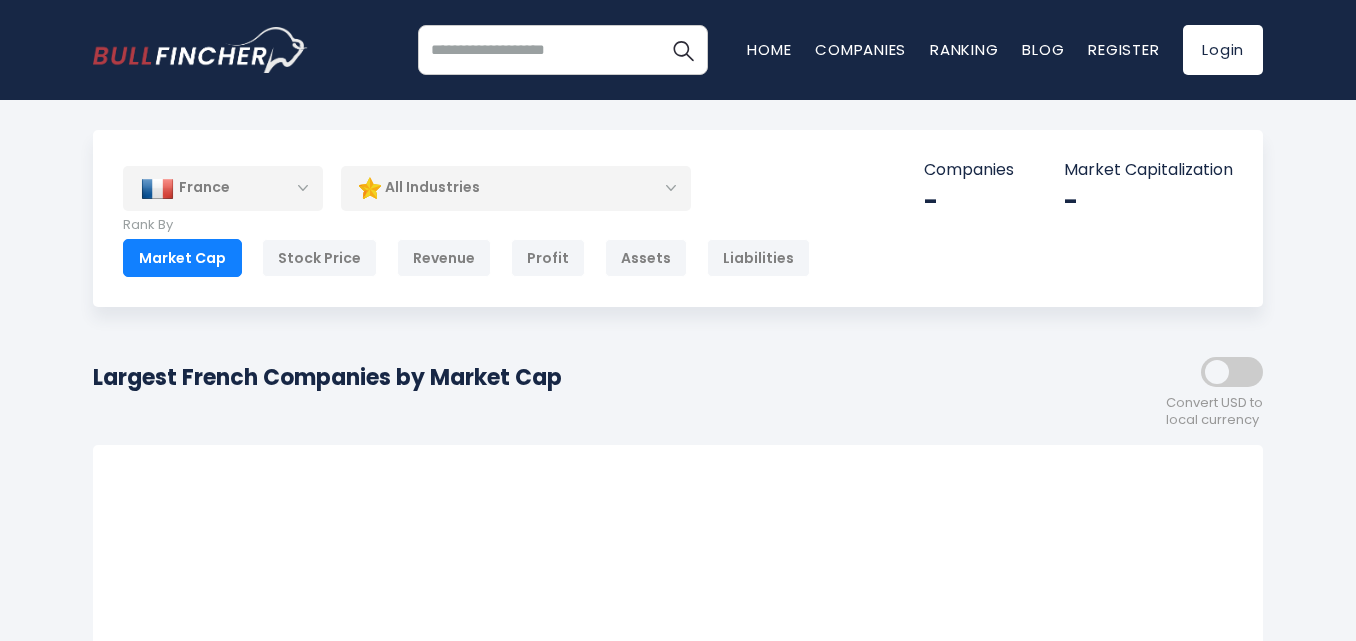 scroll, scrollTop: 0, scrollLeft: 0, axis: both 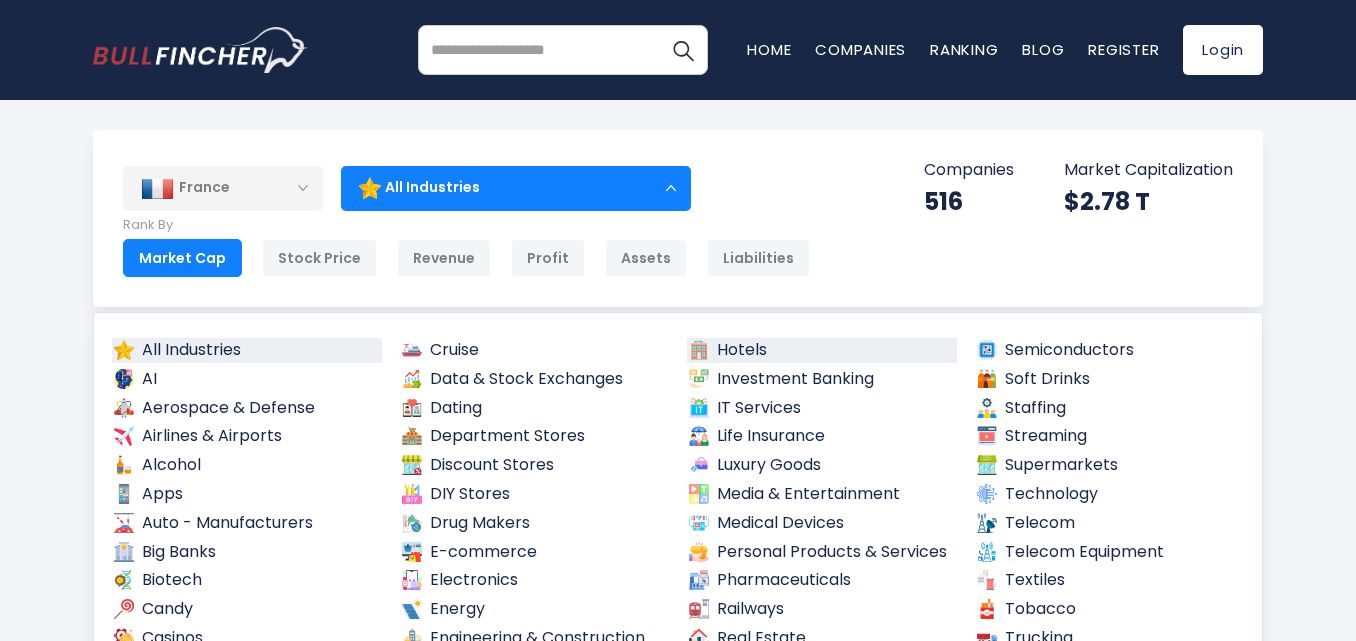 click on "Hotels" at bounding box center (822, 350) 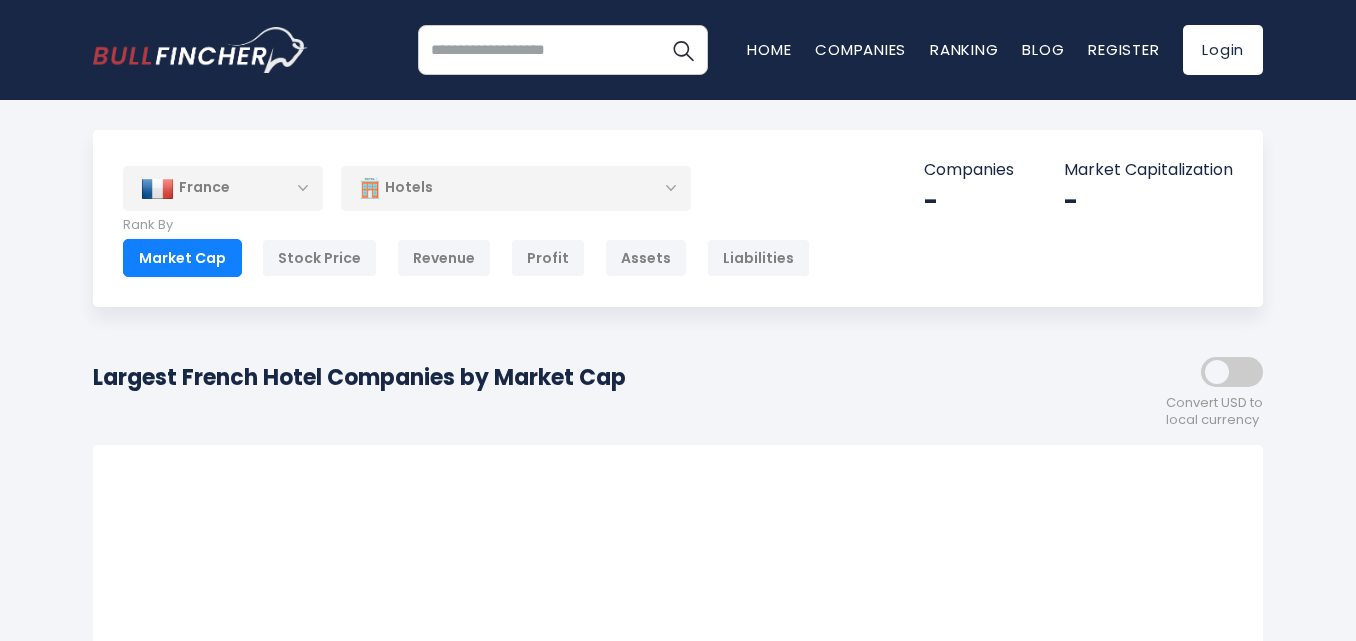 scroll, scrollTop: 0, scrollLeft: 0, axis: both 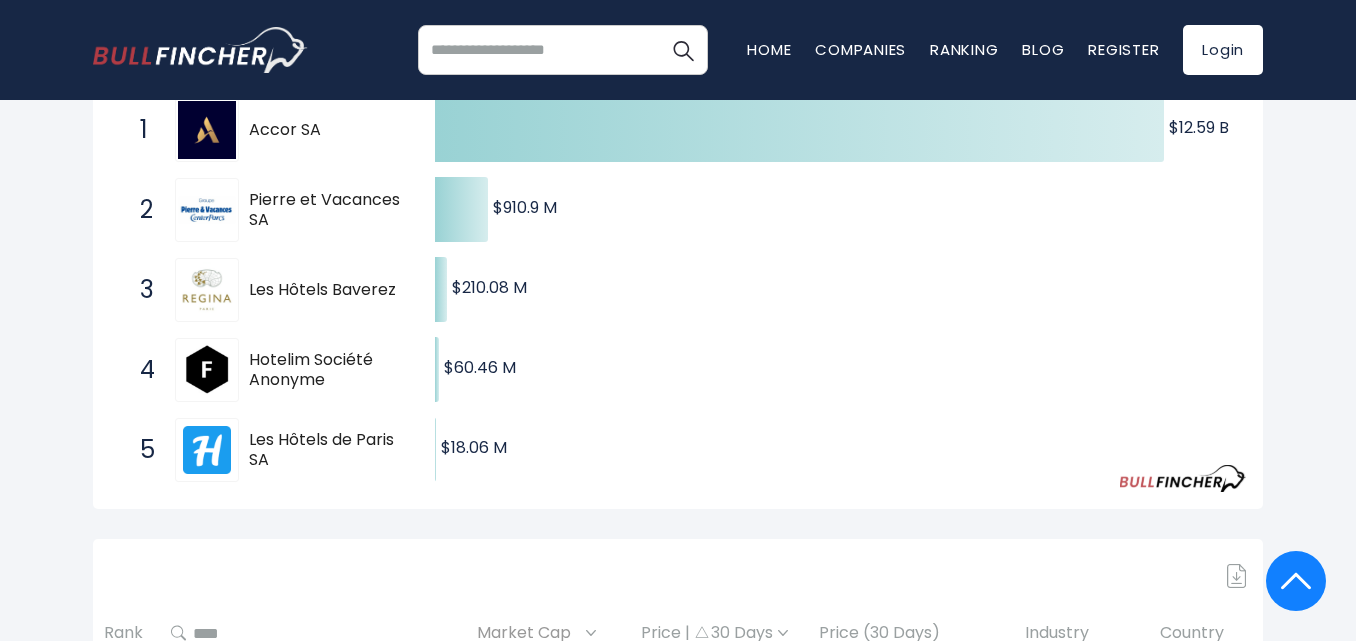 drag, startPoint x: 339, startPoint y: 378, endPoint x: 226, endPoint y: 347, distance: 117.17508 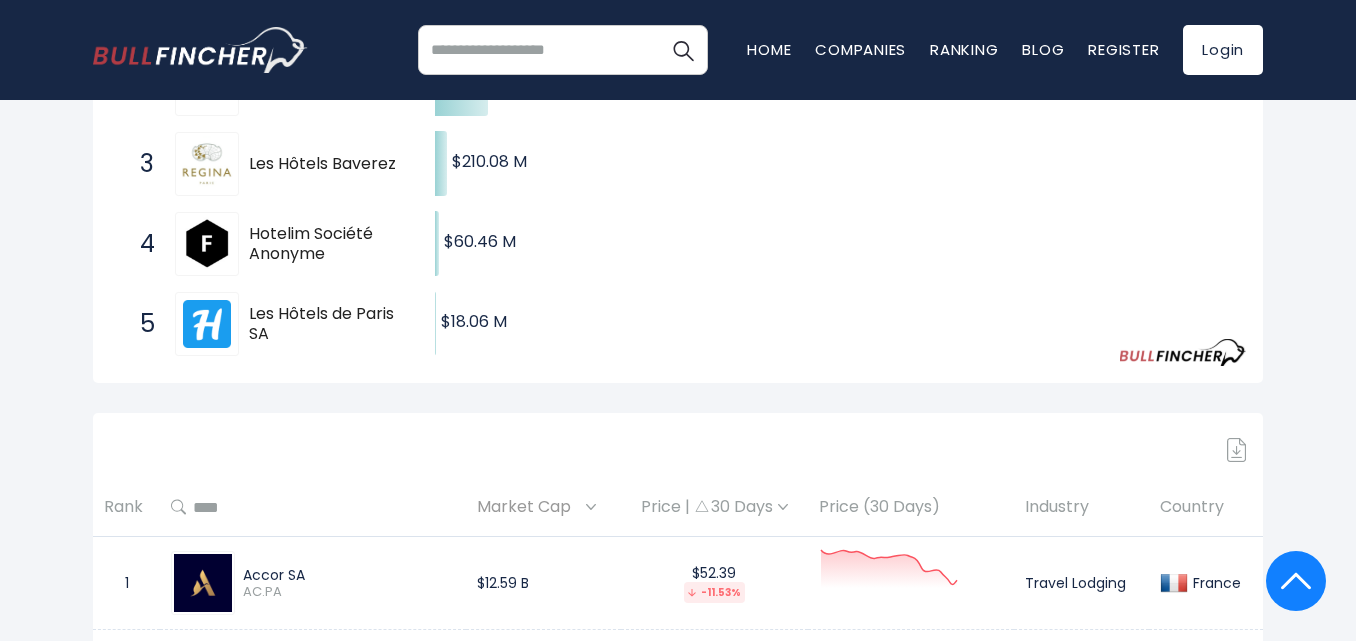 scroll, scrollTop: 900, scrollLeft: 0, axis: vertical 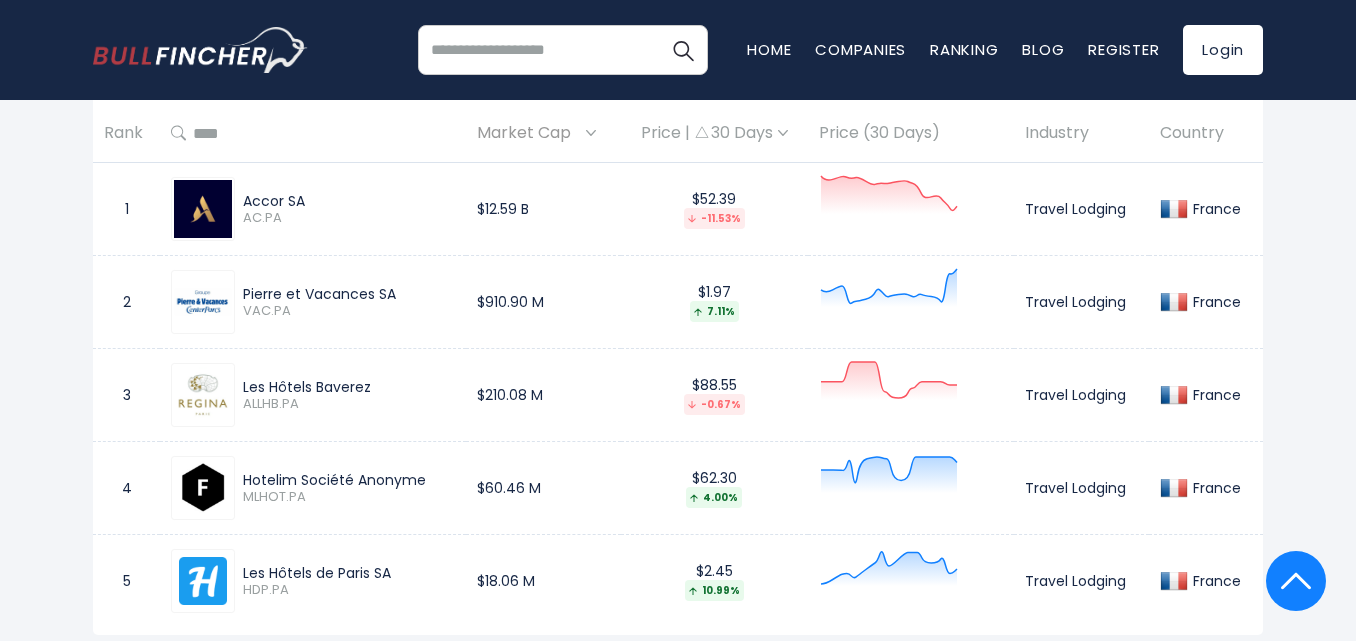 drag, startPoint x: 431, startPoint y: 479, endPoint x: 247, endPoint y: 477, distance: 184.01086 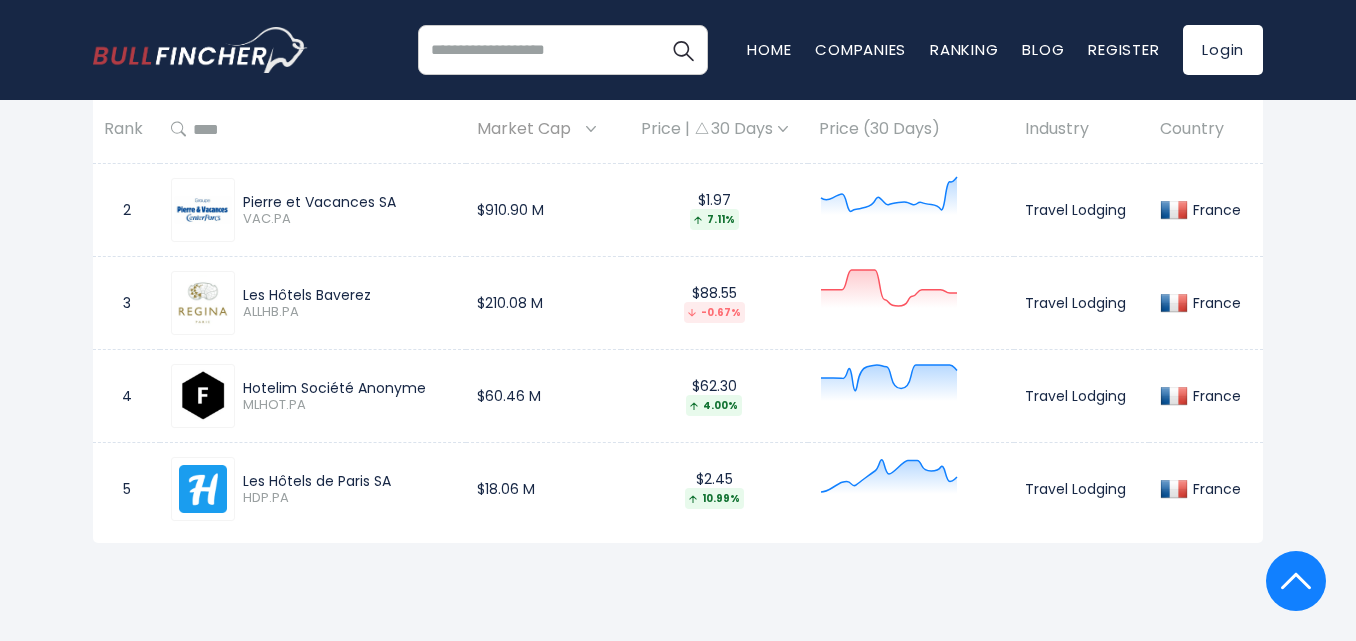 scroll, scrollTop: 1100, scrollLeft: 0, axis: vertical 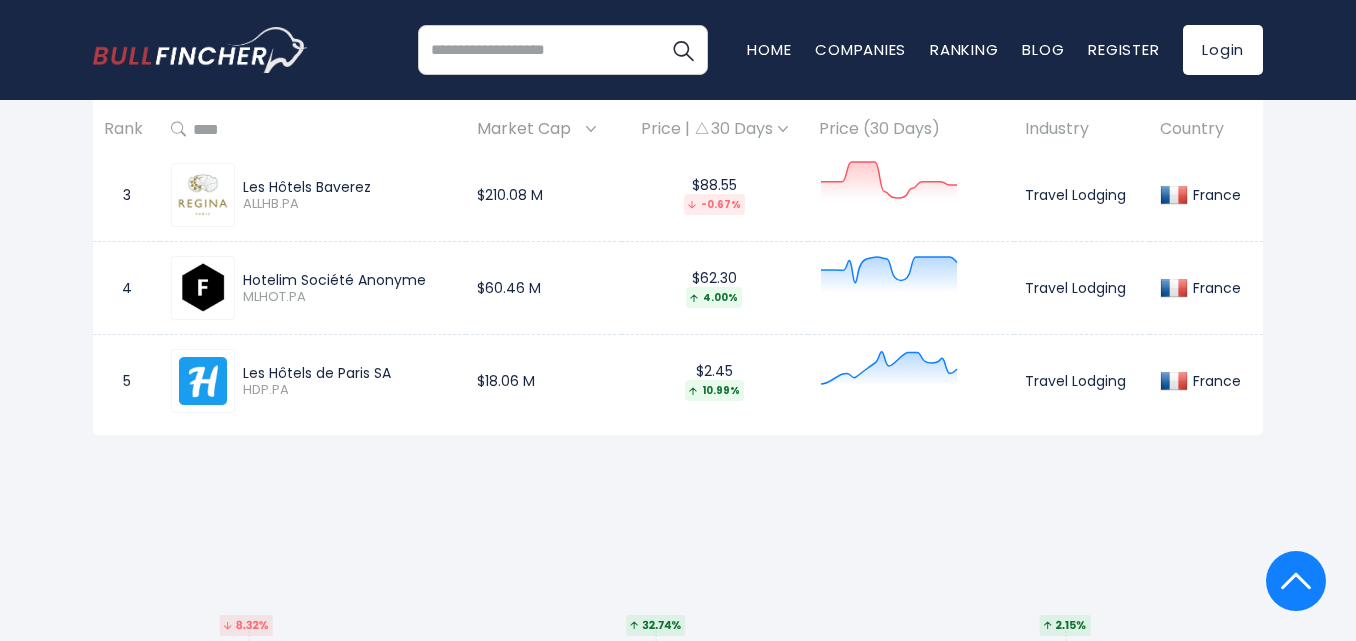 drag, startPoint x: 400, startPoint y: 374, endPoint x: 240, endPoint y: 354, distance: 161.24515 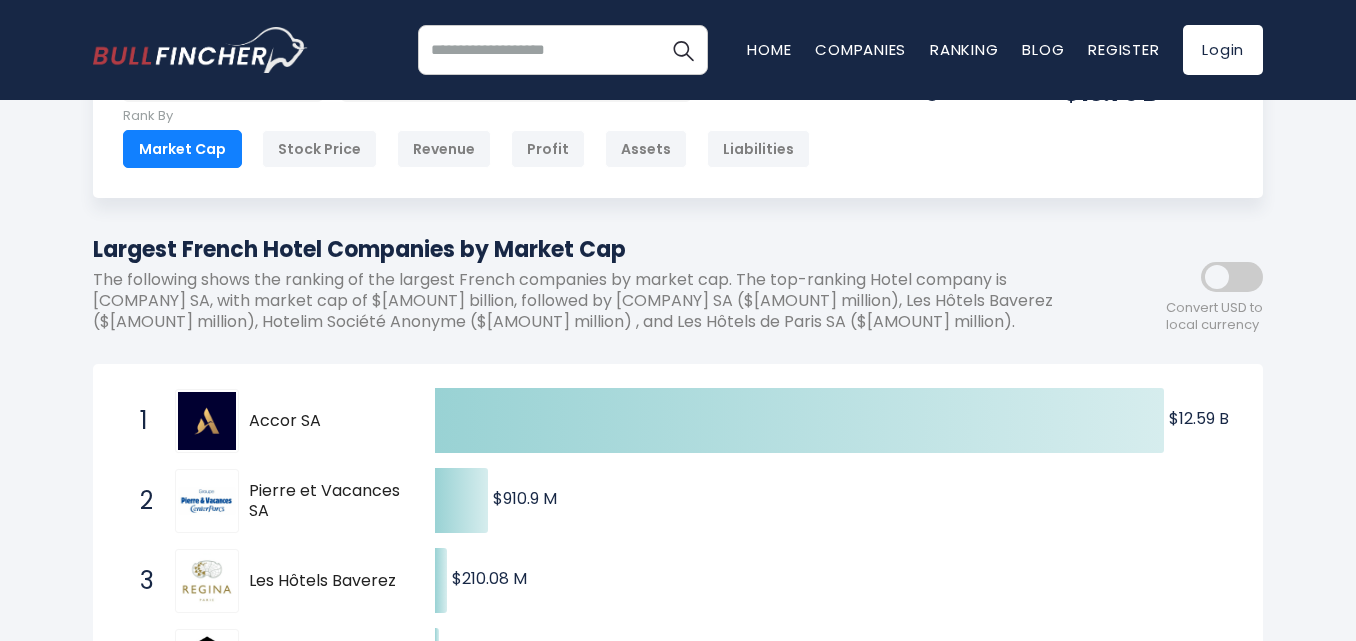 scroll, scrollTop: 0, scrollLeft: 0, axis: both 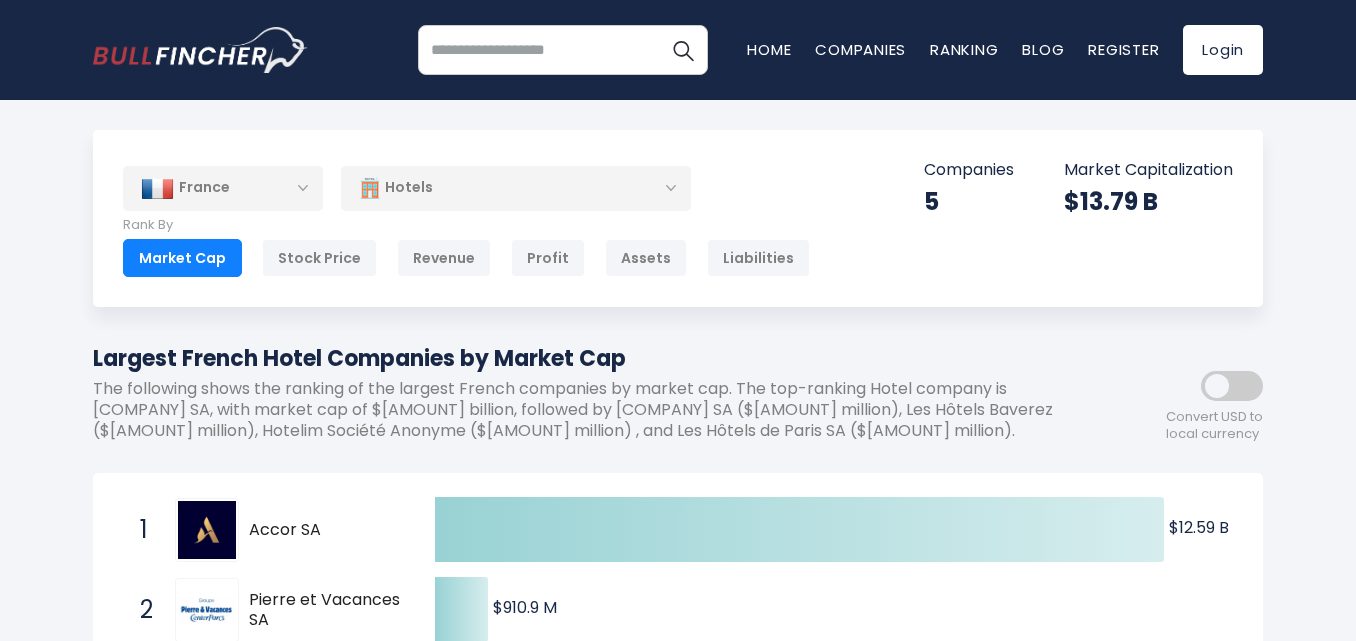 click on "Hotels" at bounding box center (516, 188) 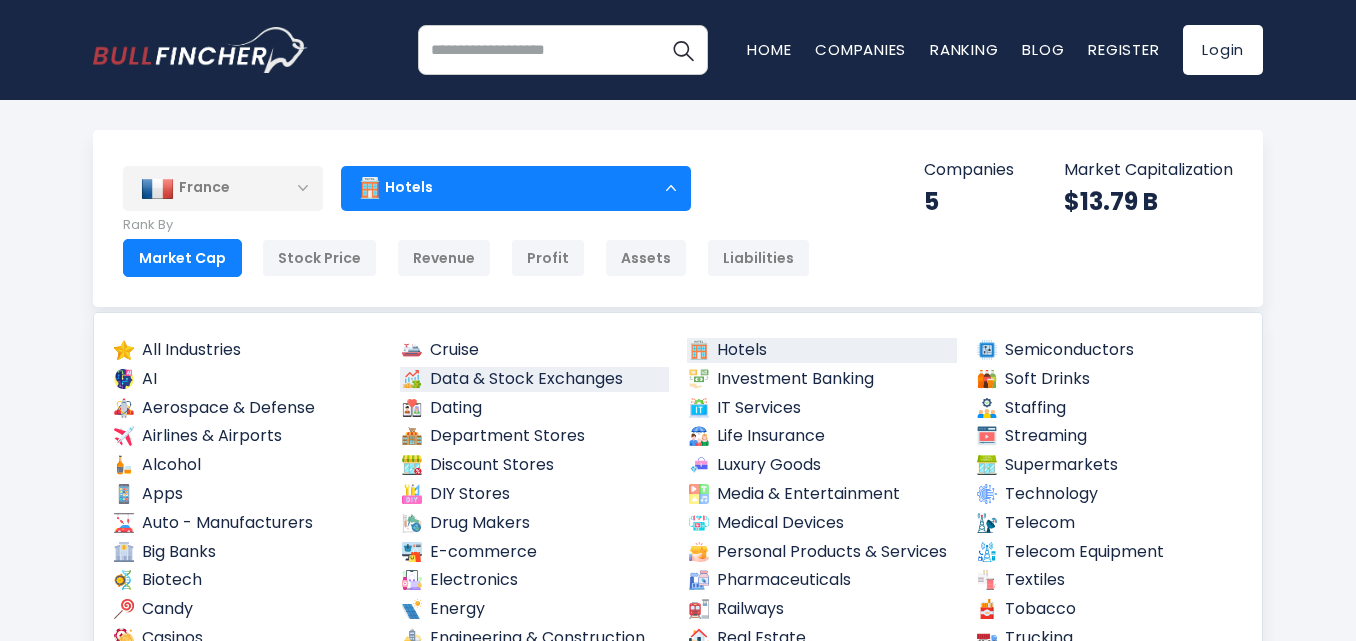 click on "Data & Stock Exchanges" at bounding box center [535, 379] 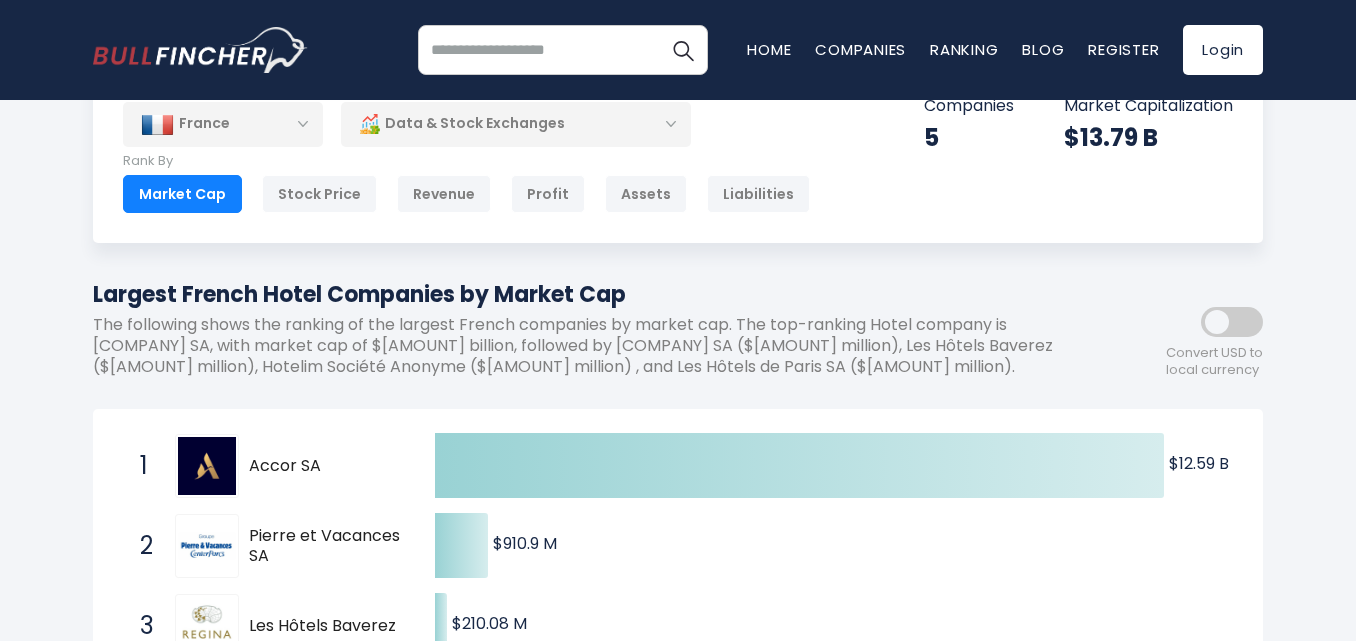 scroll, scrollTop: 100, scrollLeft: 0, axis: vertical 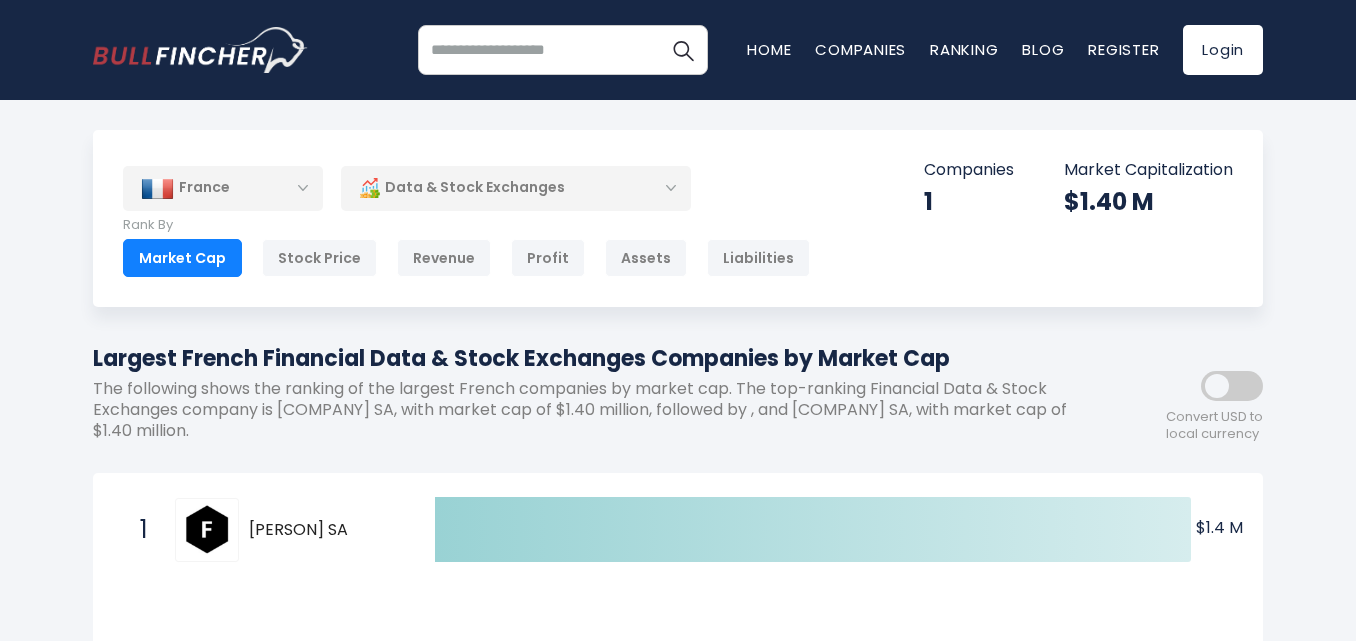 click on "Data & Stock Exchanges" at bounding box center [516, 188] 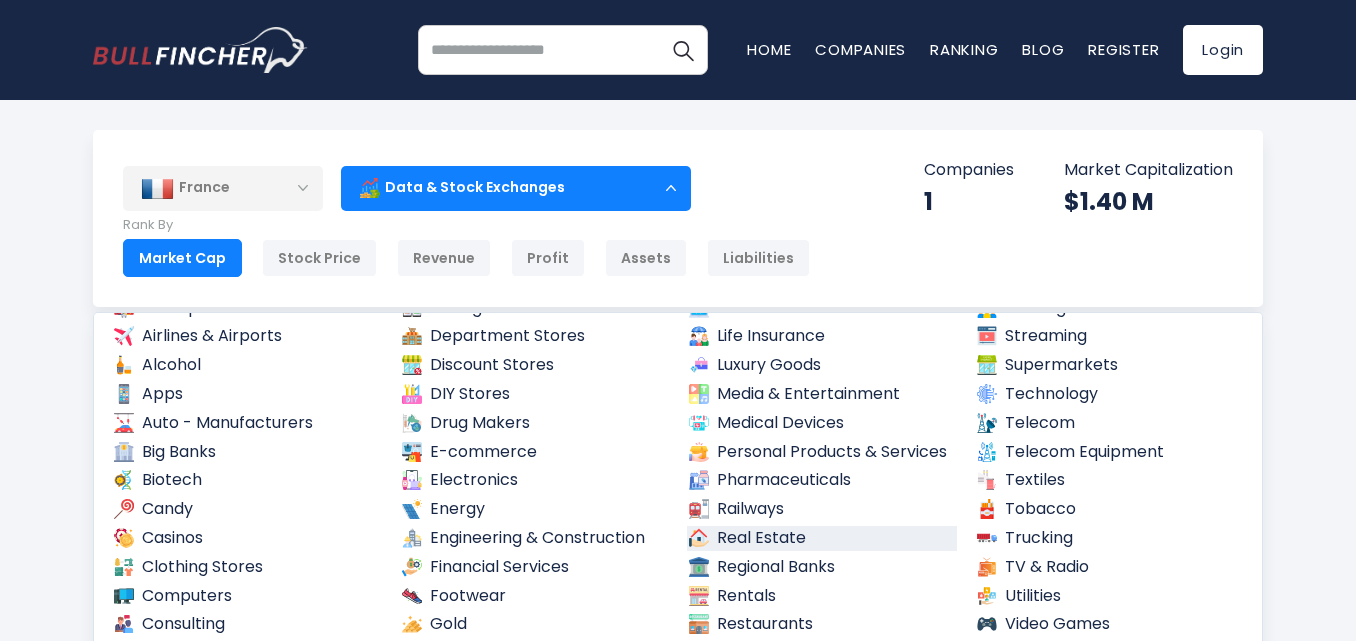 scroll, scrollTop: 200, scrollLeft: 0, axis: vertical 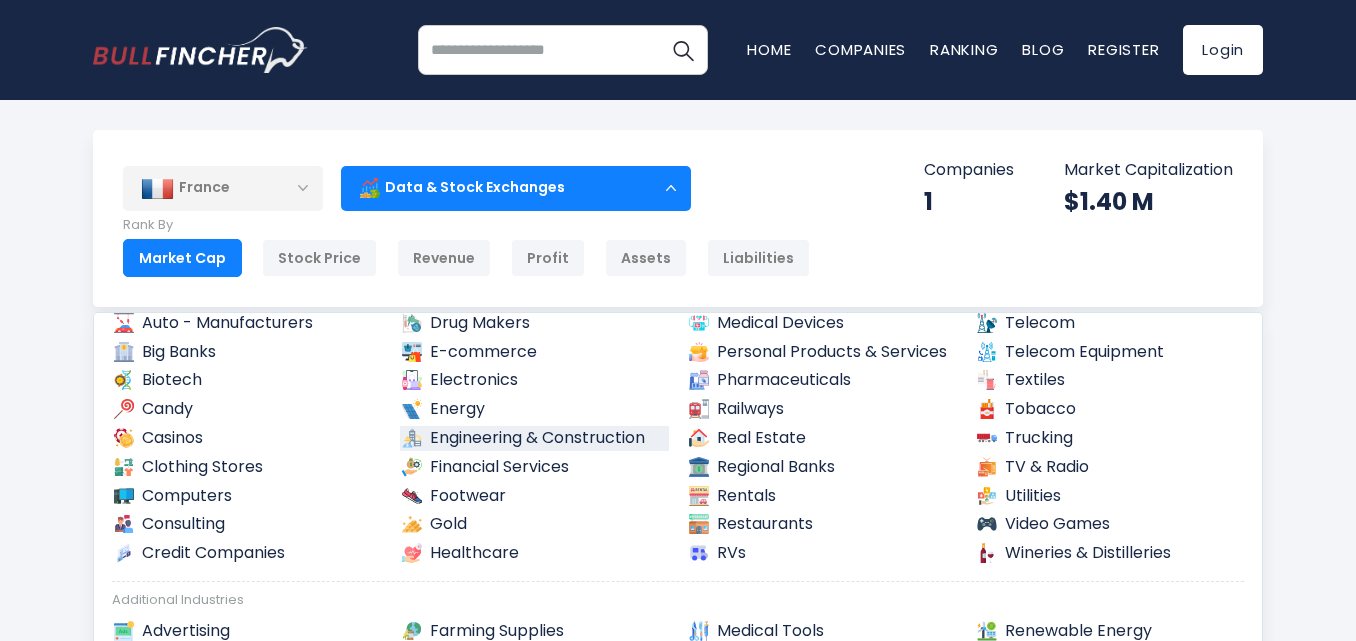 click on "Engineering & Construction" at bounding box center [535, 438] 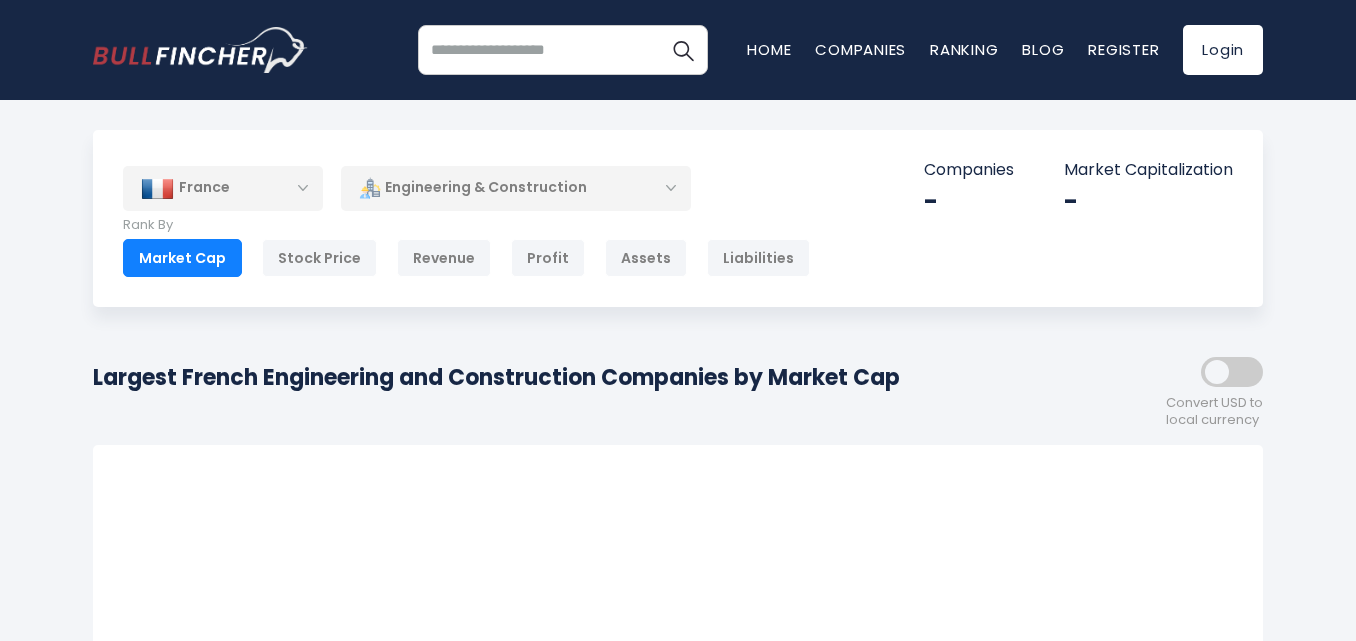 scroll, scrollTop: 0, scrollLeft: 0, axis: both 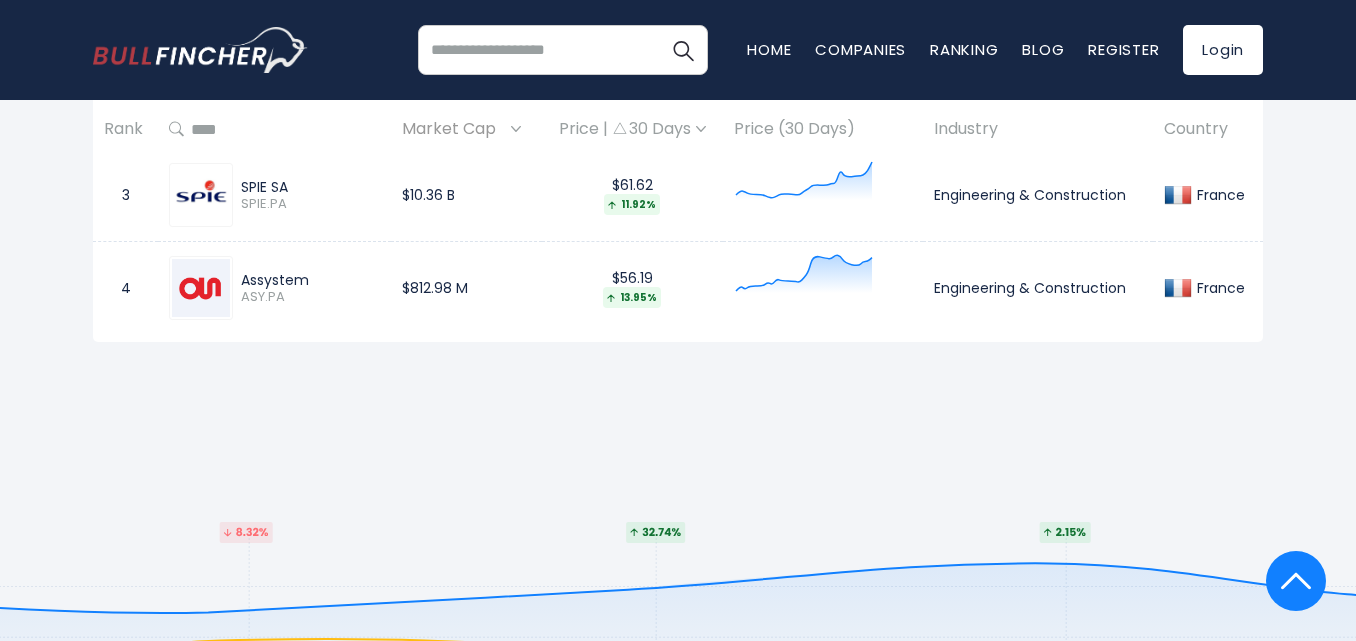drag, startPoint x: 322, startPoint y: 282, endPoint x: 238, endPoint y: 285, distance: 84.05355 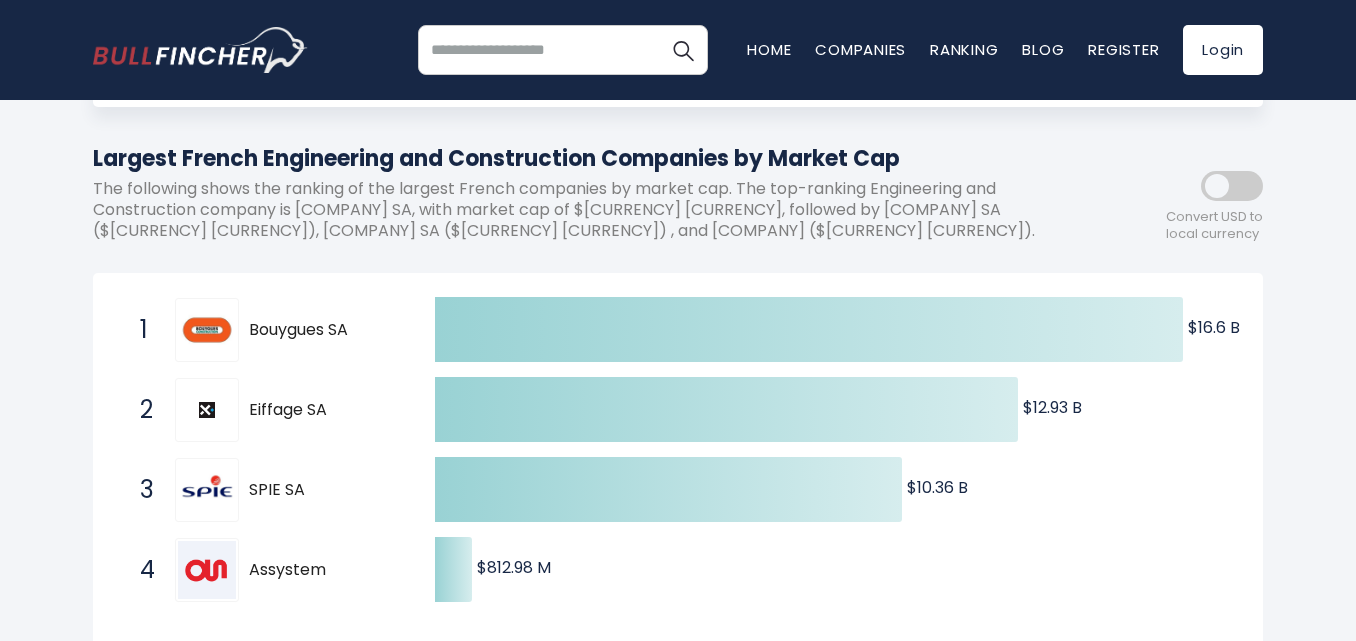 scroll, scrollTop: 0, scrollLeft: 0, axis: both 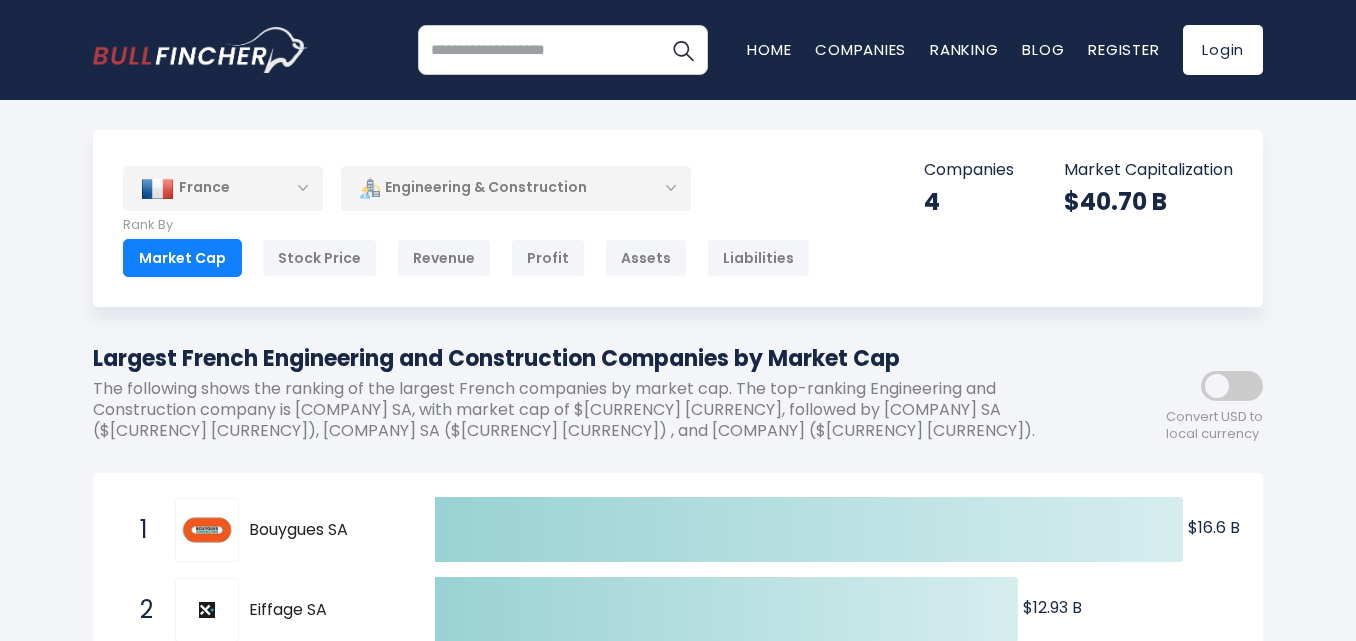 click on "Engineering & Construction" at bounding box center [516, 188] 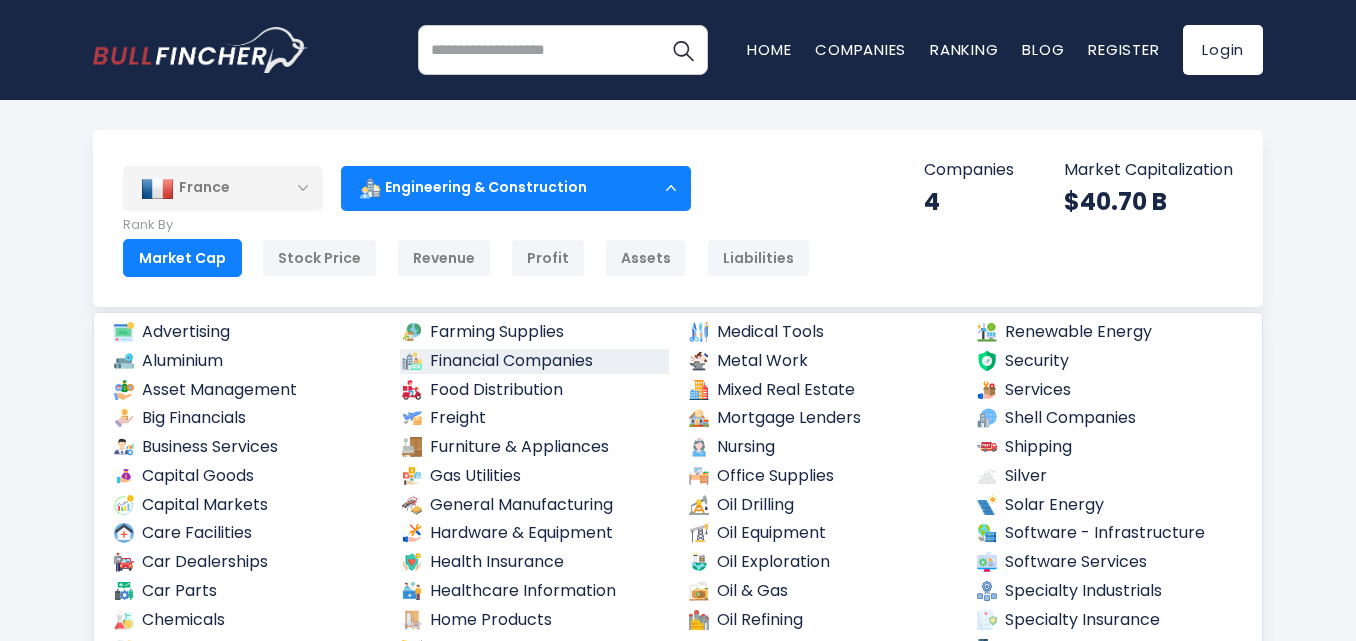 scroll, scrollTop: 500, scrollLeft: 0, axis: vertical 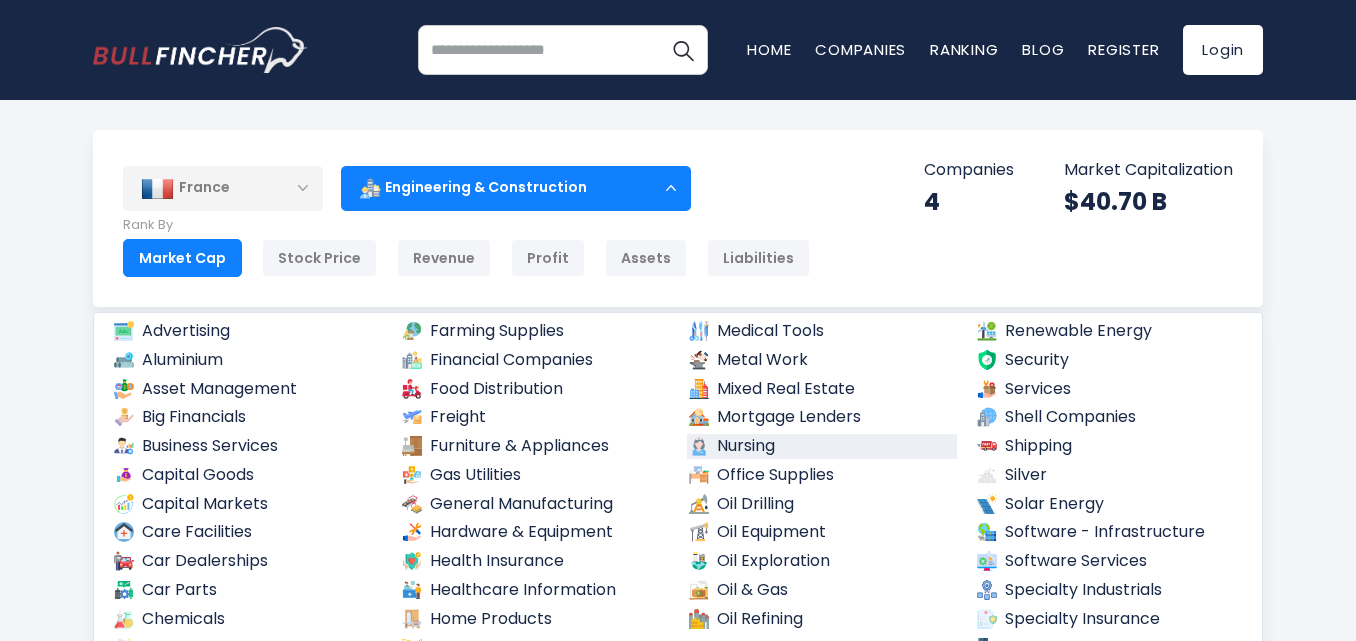 click on "Nursing" at bounding box center [822, 446] 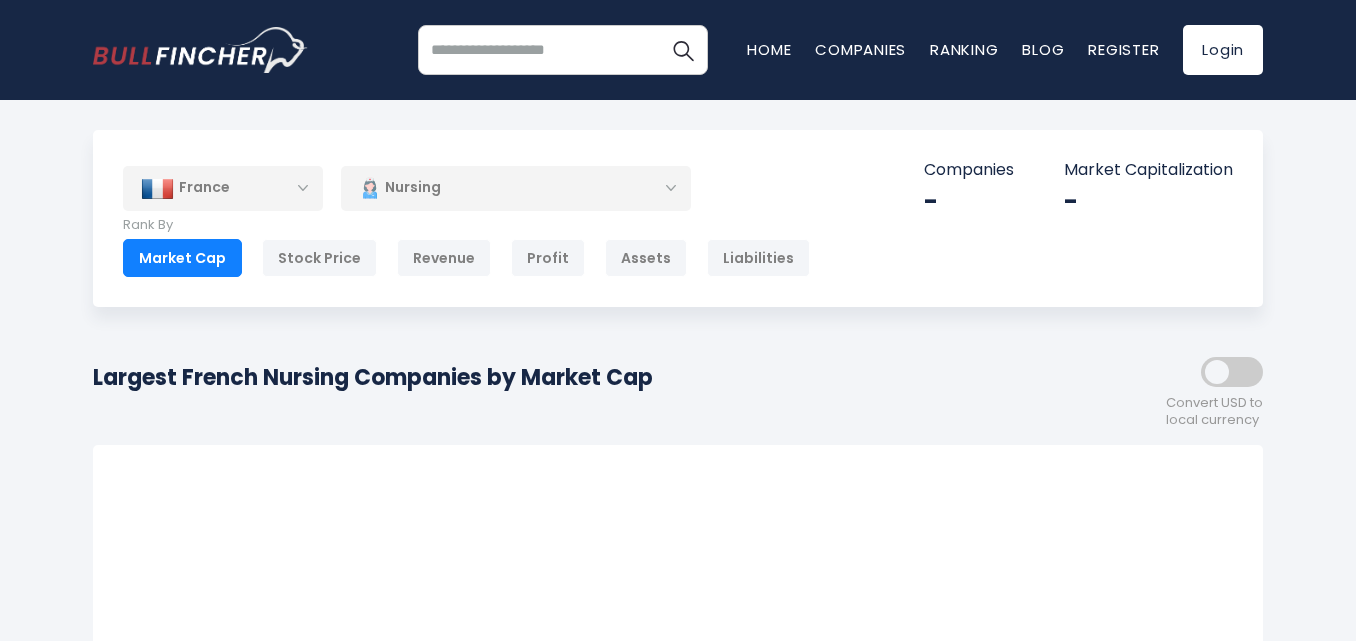 scroll, scrollTop: 0, scrollLeft: 0, axis: both 